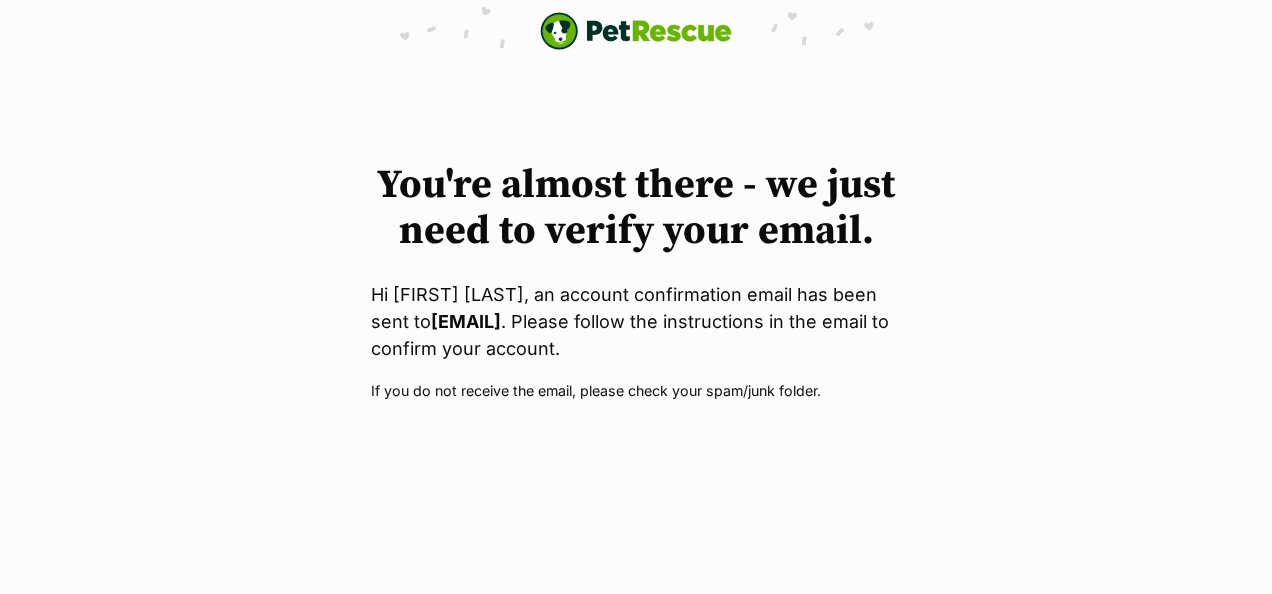 scroll, scrollTop: 0, scrollLeft: 0, axis: both 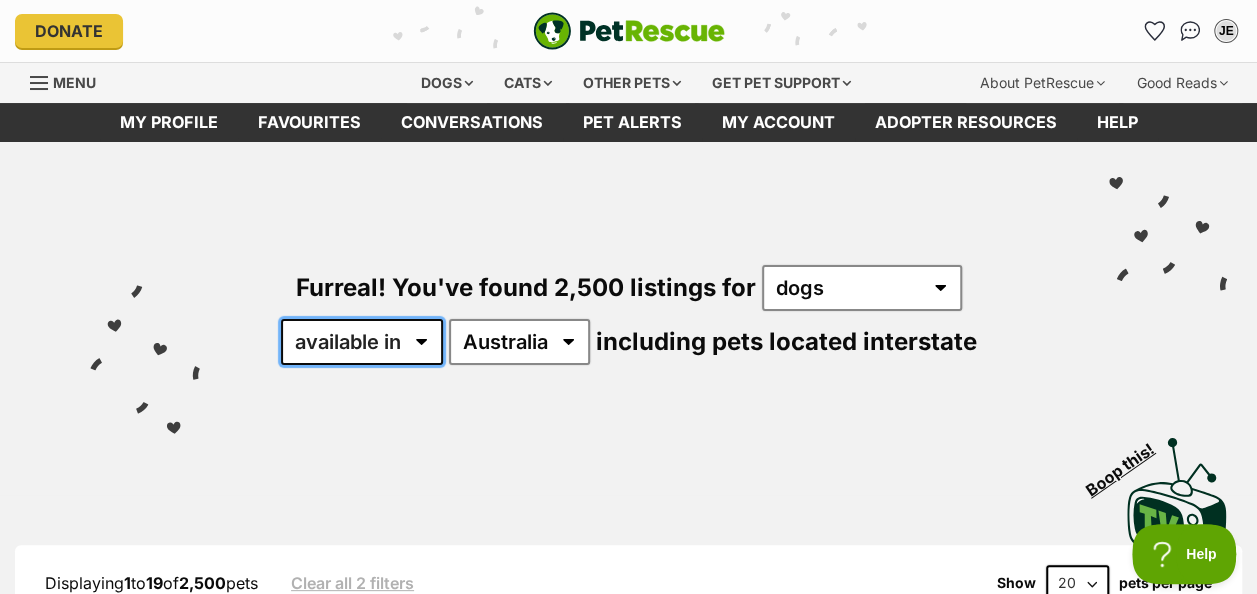 click on "available in
located in" at bounding box center [362, 342] 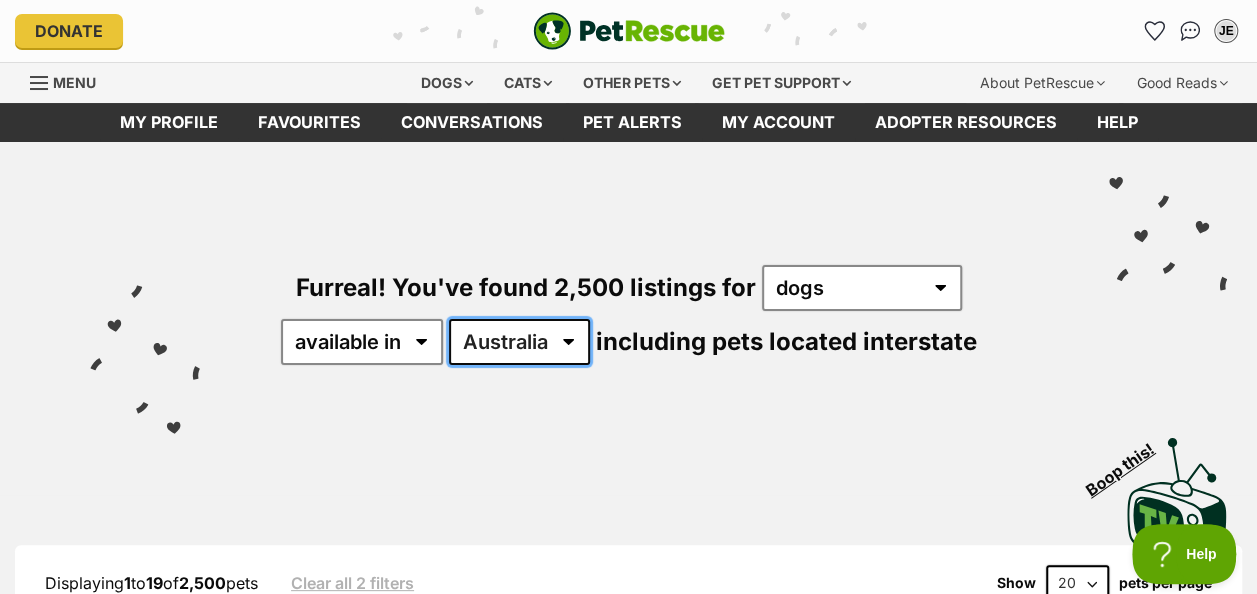 click on "Australia
ACT
NSW
NT
QLD
SA
TAS
VIC
WA" at bounding box center [519, 342] 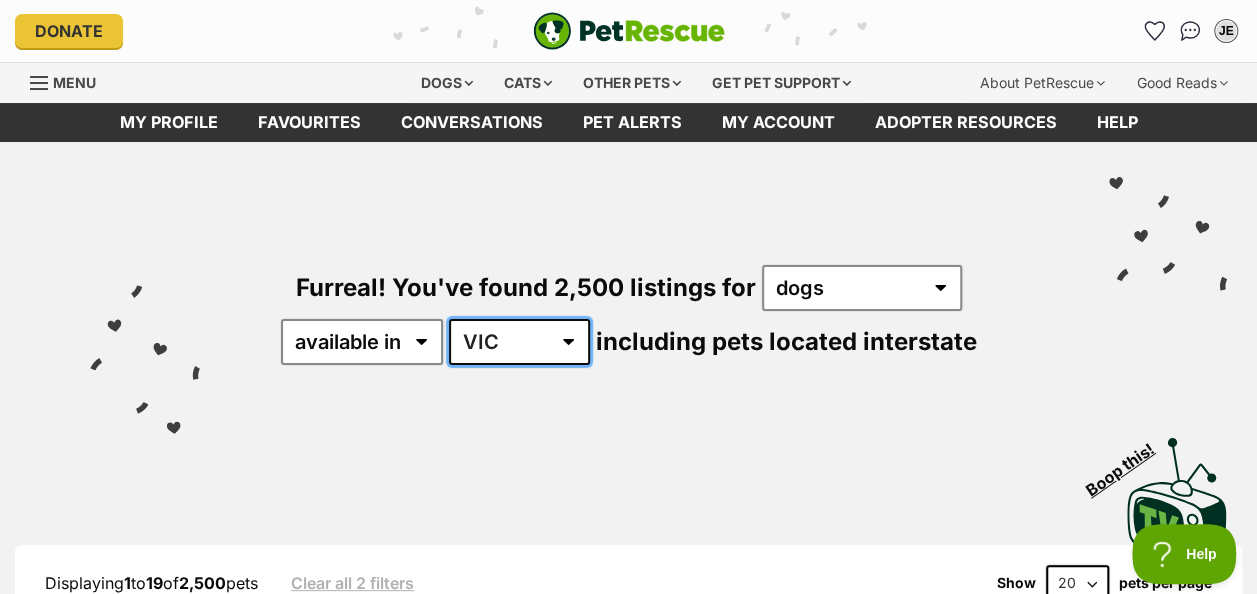 click on "Australia
ACT
NSW
NT
QLD
SA
TAS
VIC
WA" at bounding box center (519, 342) 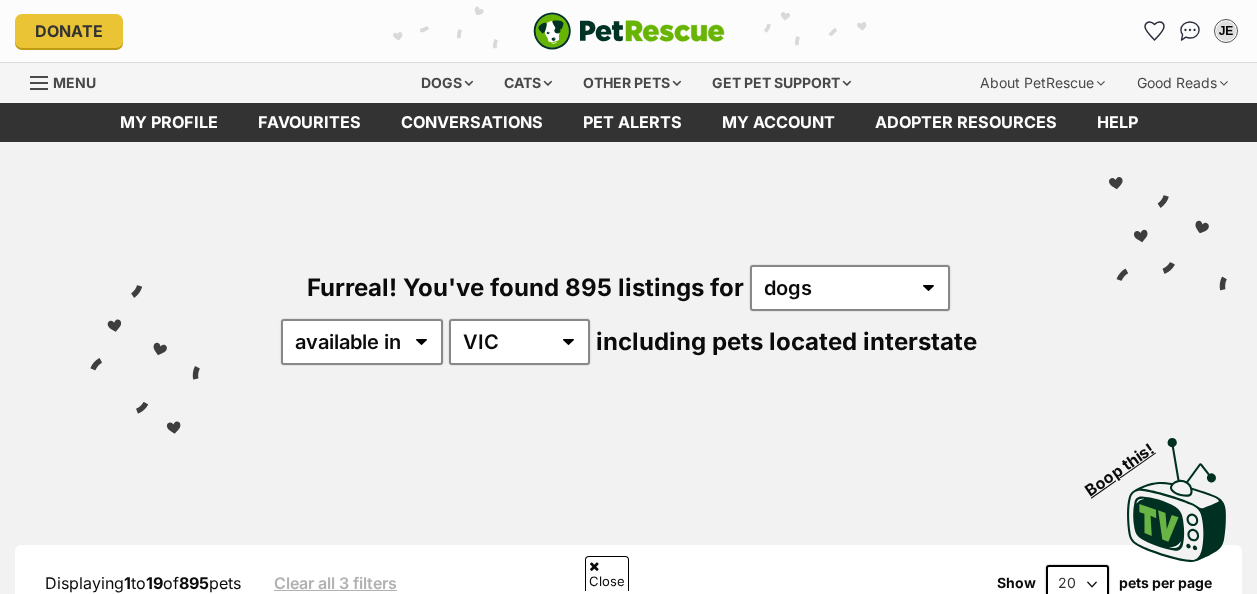 scroll, scrollTop: 500, scrollLeft: 0, axis: vertical 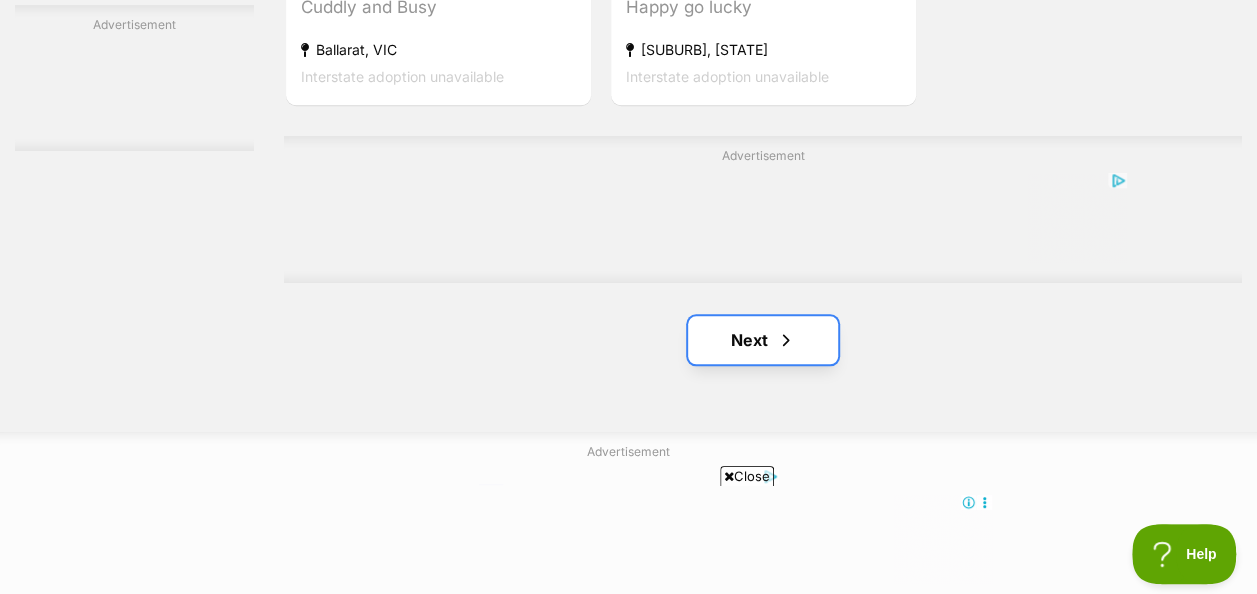 click on "Next" at bounding box center (763, 340) 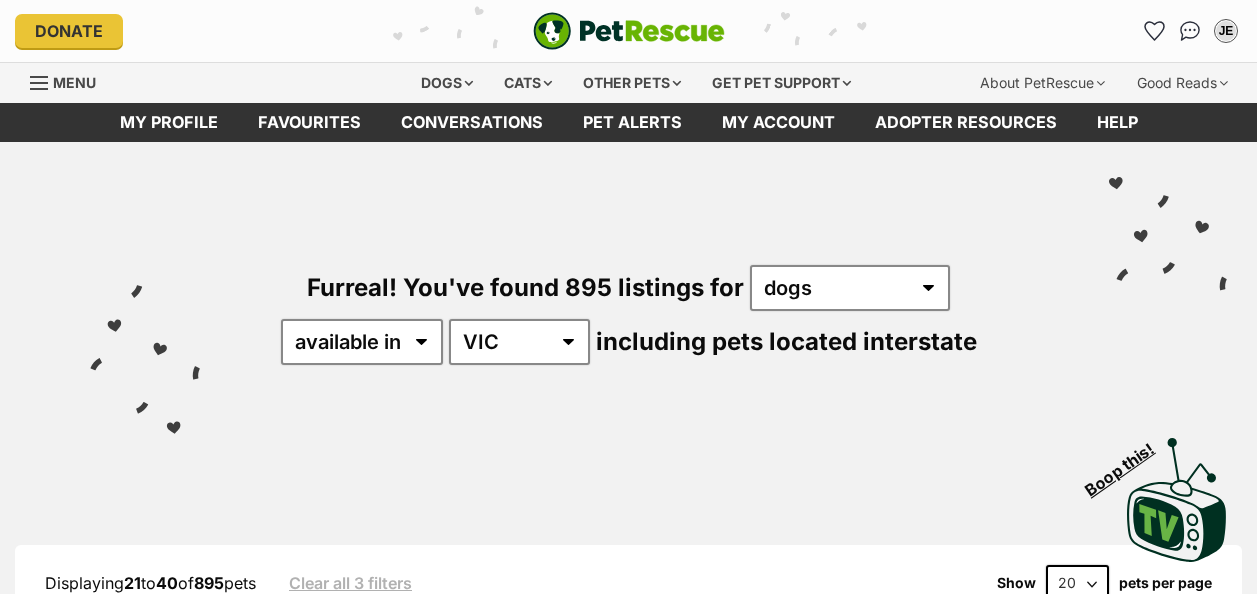 scroll, scrollTop: 0, scrollLeft: 0, axis: both 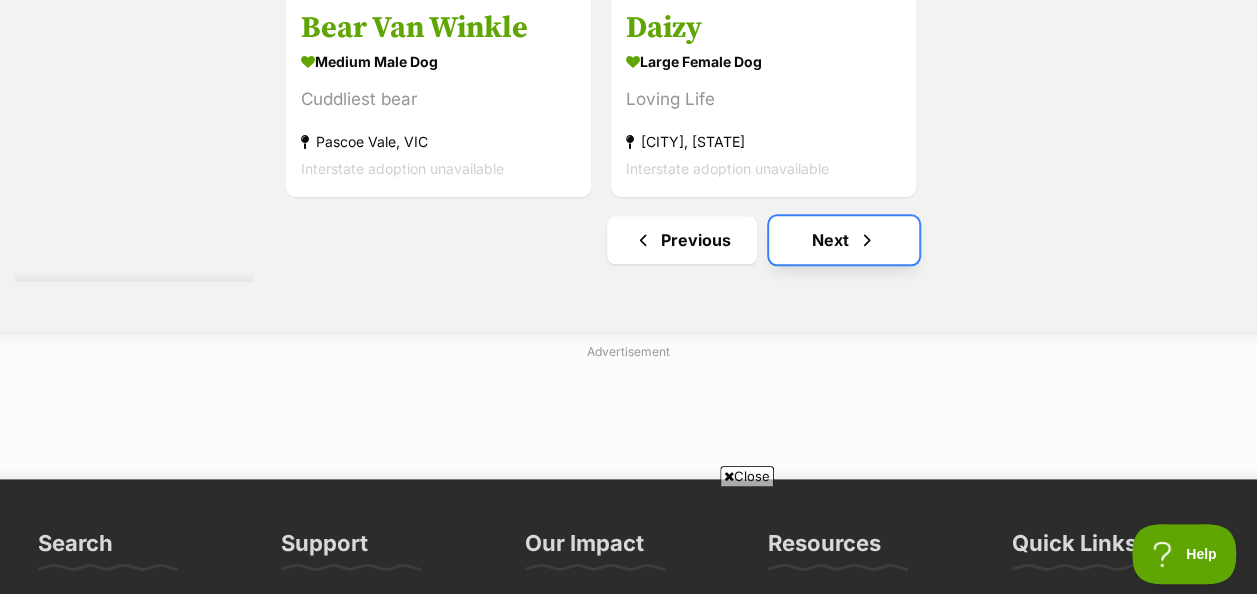 click on "Next" at bounding box center [844, 240] 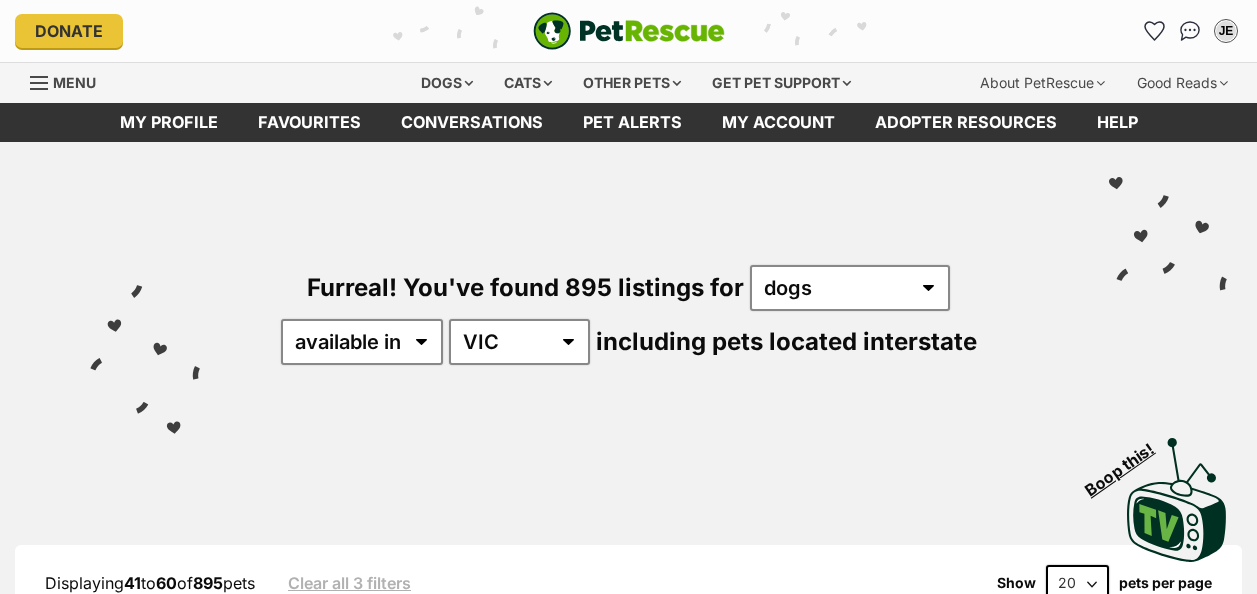scroll, scrollTop: 0, scrollLeft: 0, axis: both 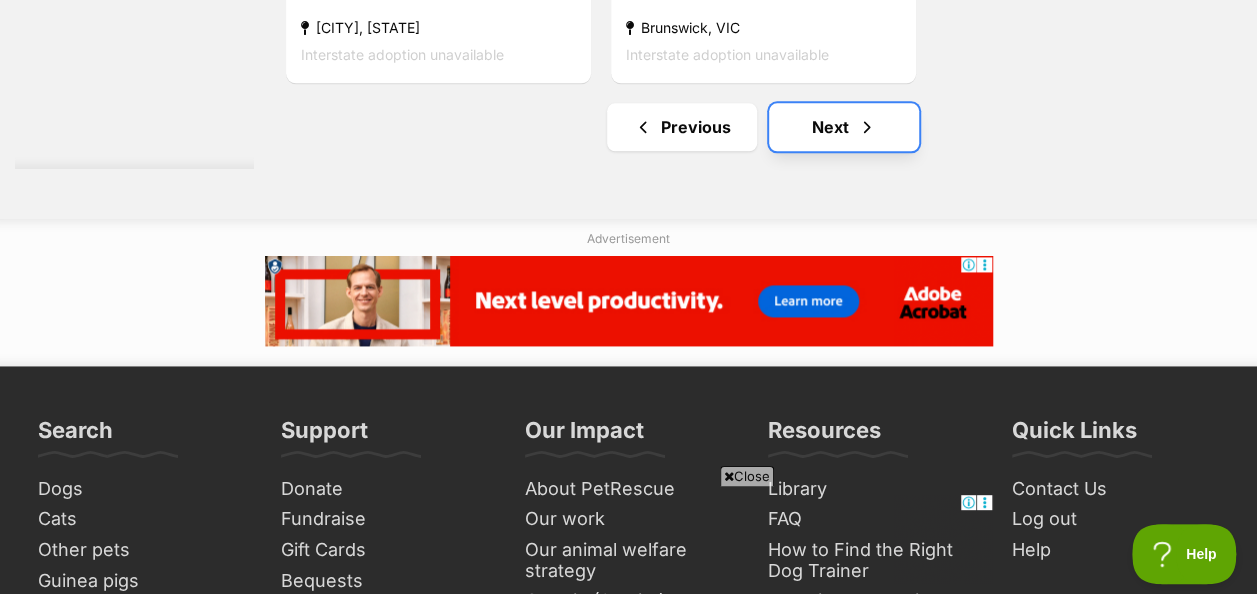 click on "Next" at bounding box center (844, 127) 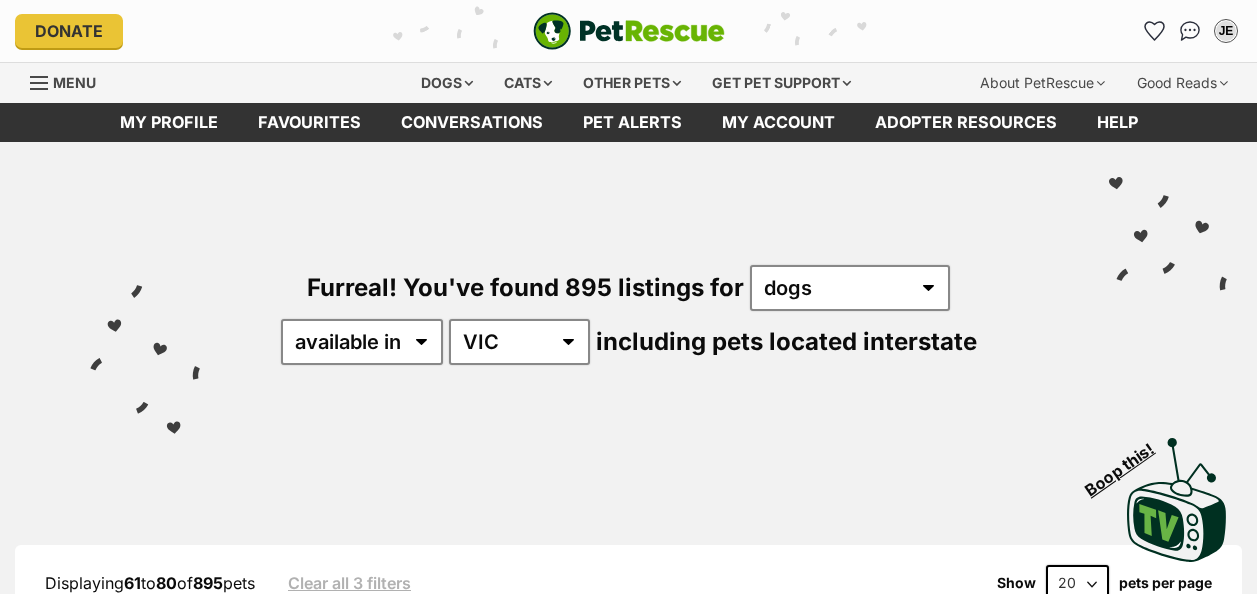 scroll, scrollTop: 0, scrollLeft: 0, axis: both 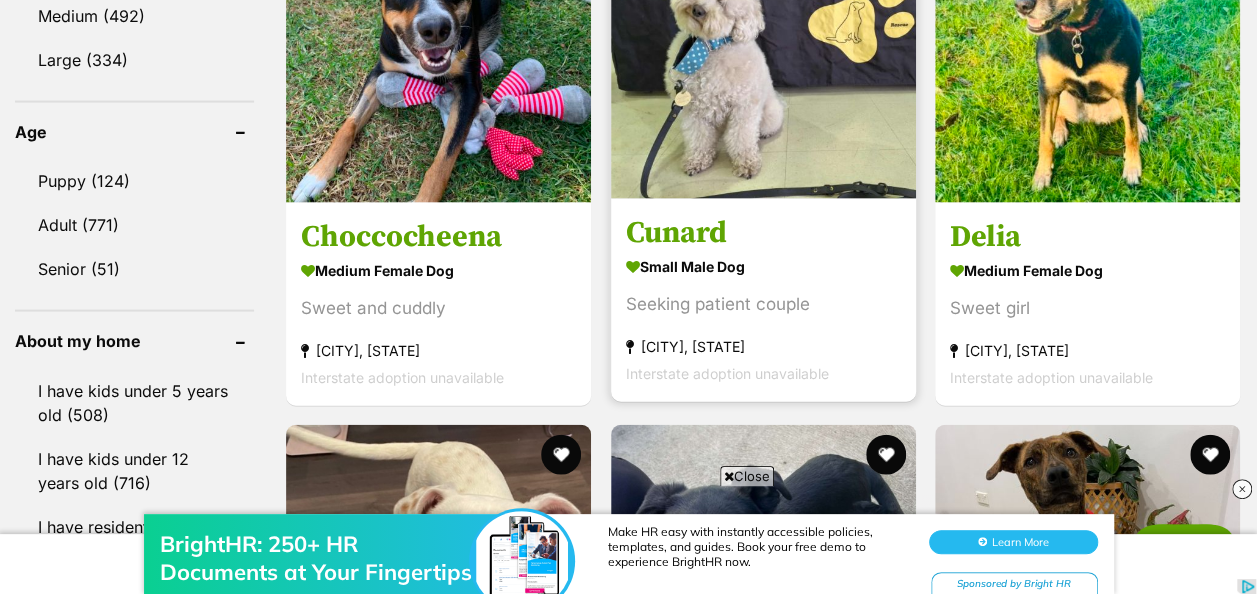click on "Cunard" at bounding box center (763, 233) 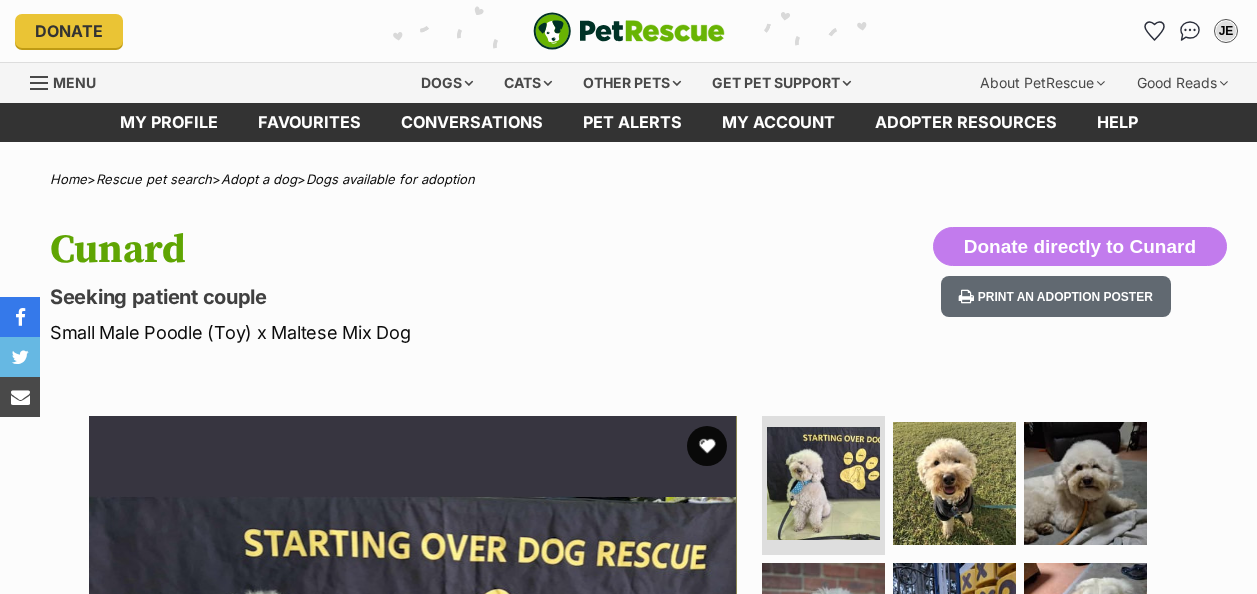 scroll, scrollTop: 0, scrollLeft: 0, axis: both 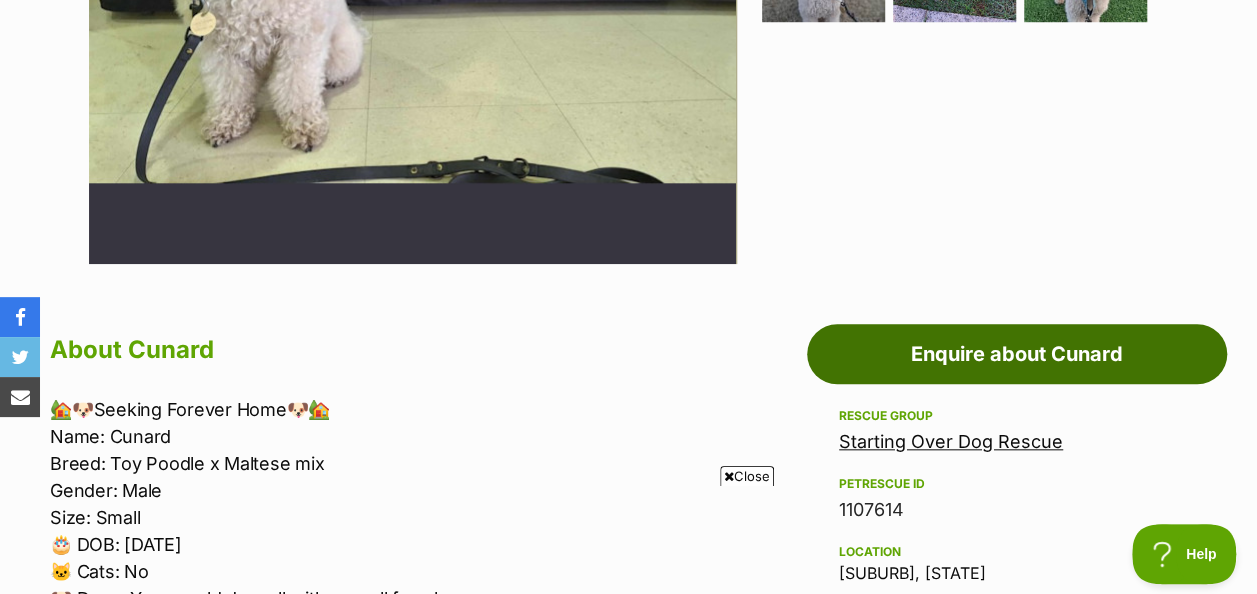 click on "Enquire about Cunard" at bounding box center (1017, 354) 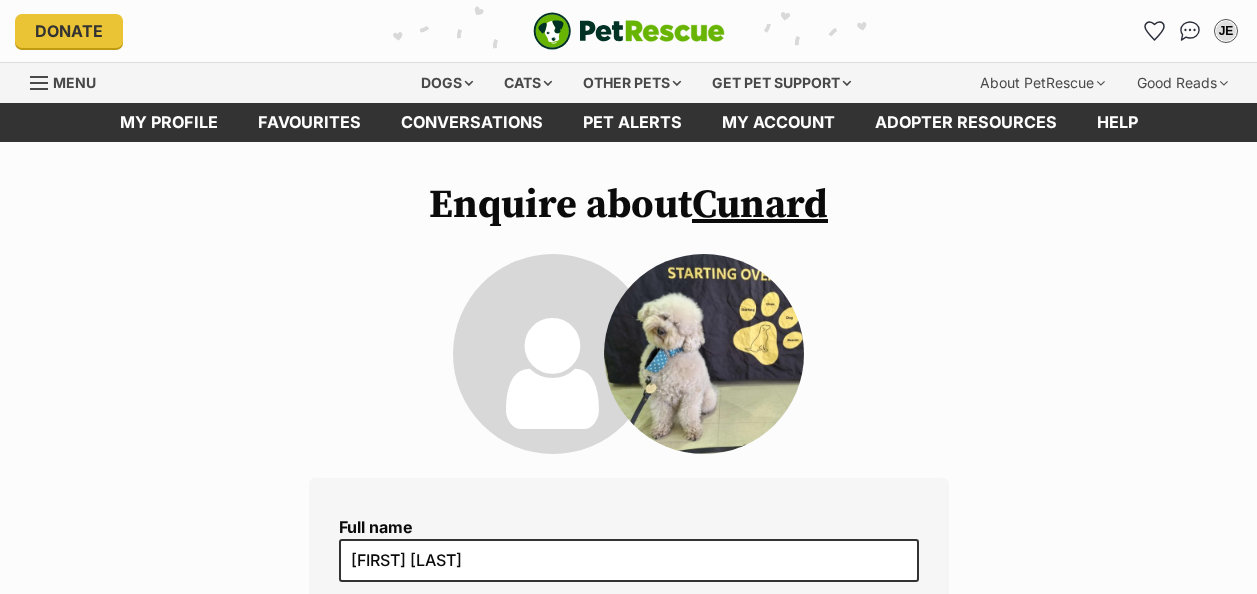 scroll, scrollTop: 0, scrollLeft: 0, axis: both 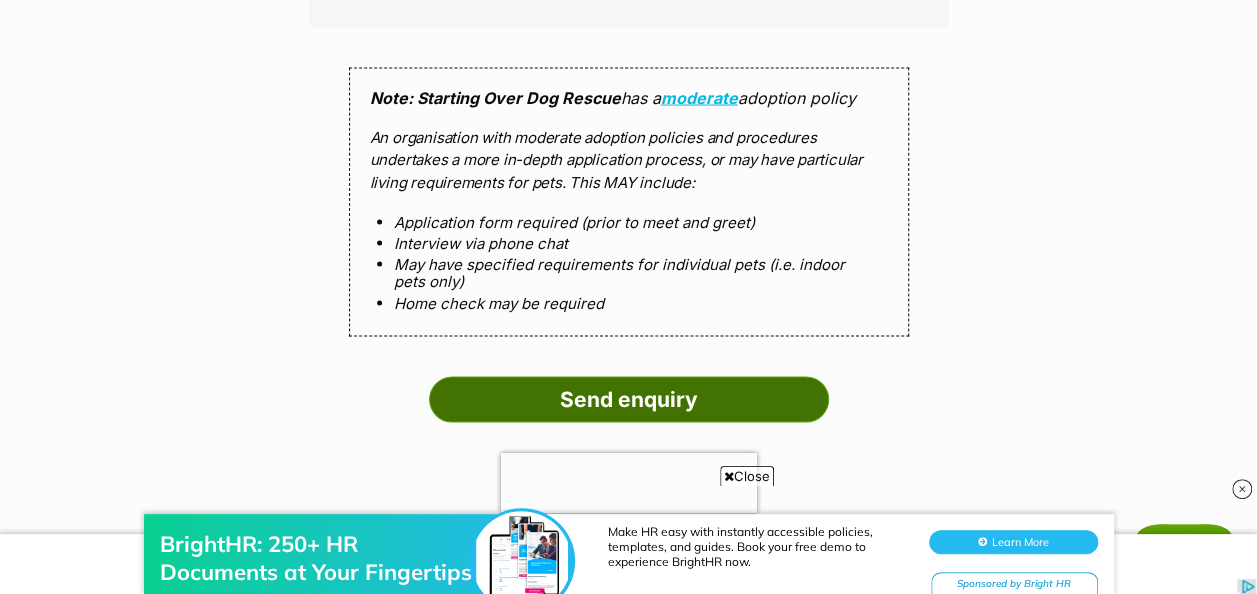 click on "Send enquiry" at bounding box center [629, 400] 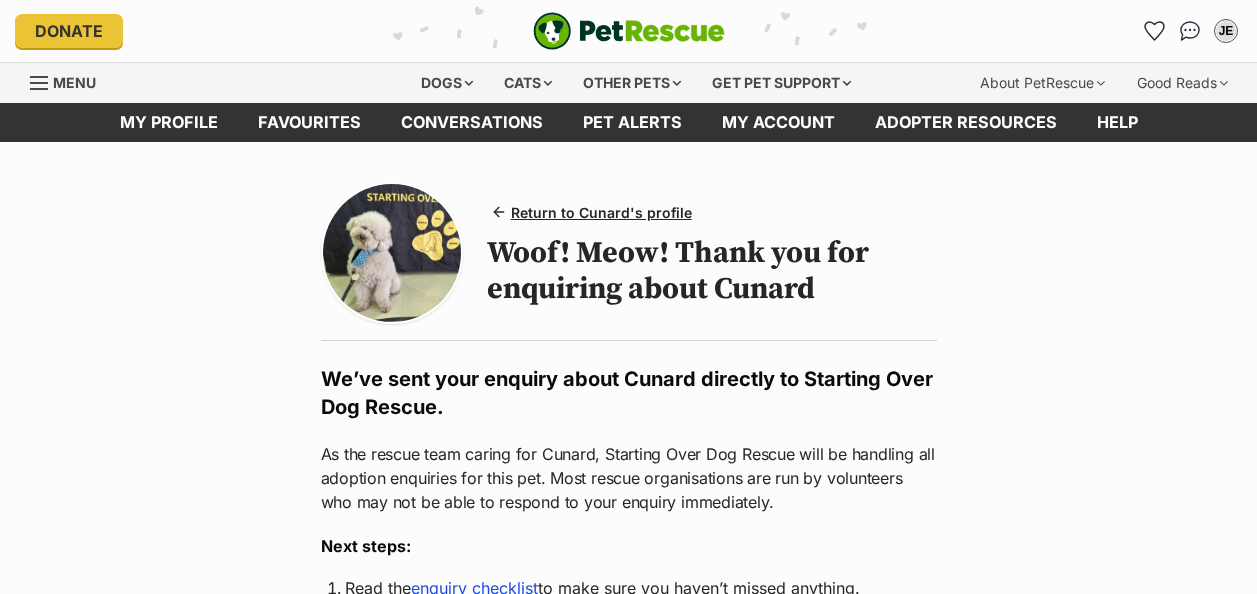 scroll, scrollTop: 0, scrollLeft: 0, axis: both 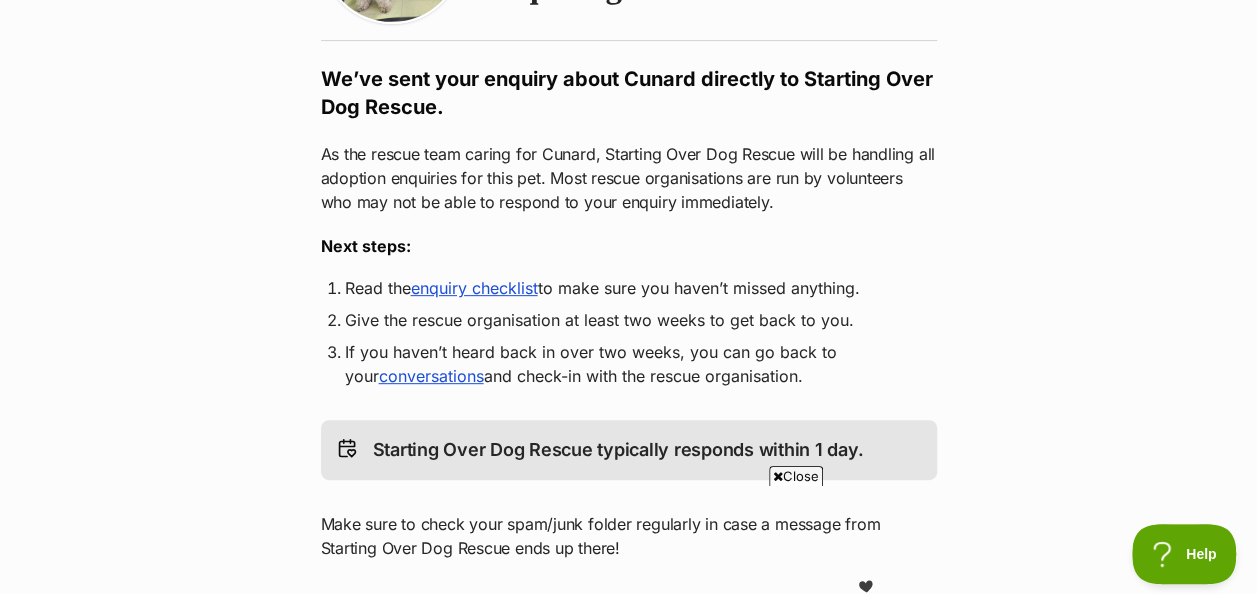 click on "enquiry checklist" at bounding box center [474, 288] 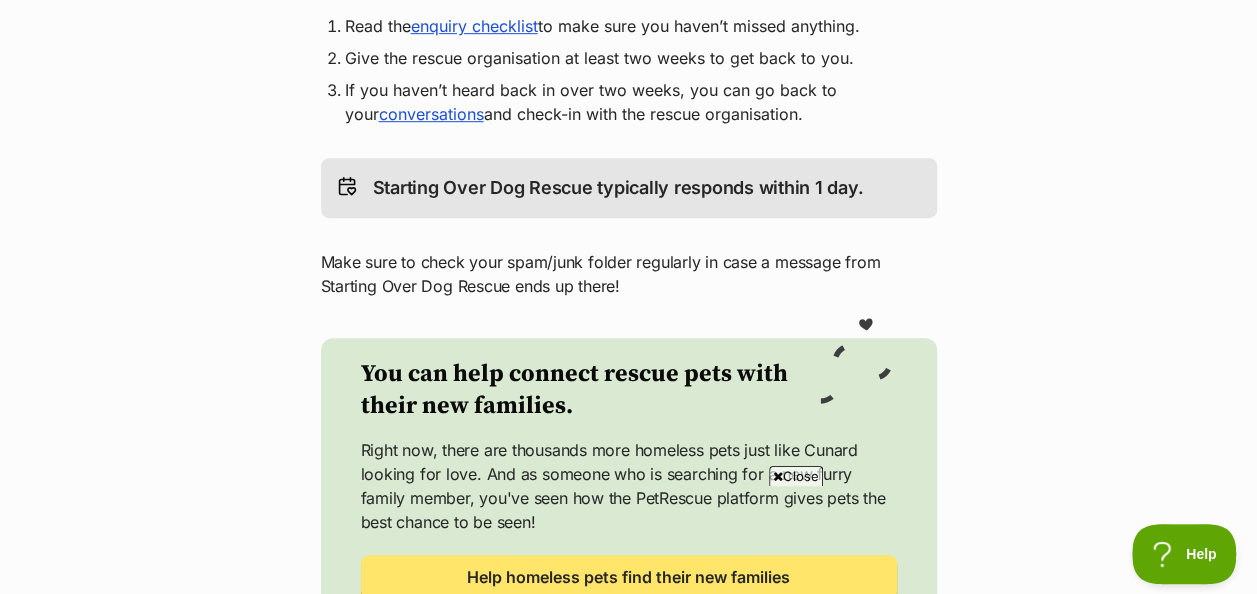 scroll, scrollTop: 800, scrollLeft: 0, axis: vertical 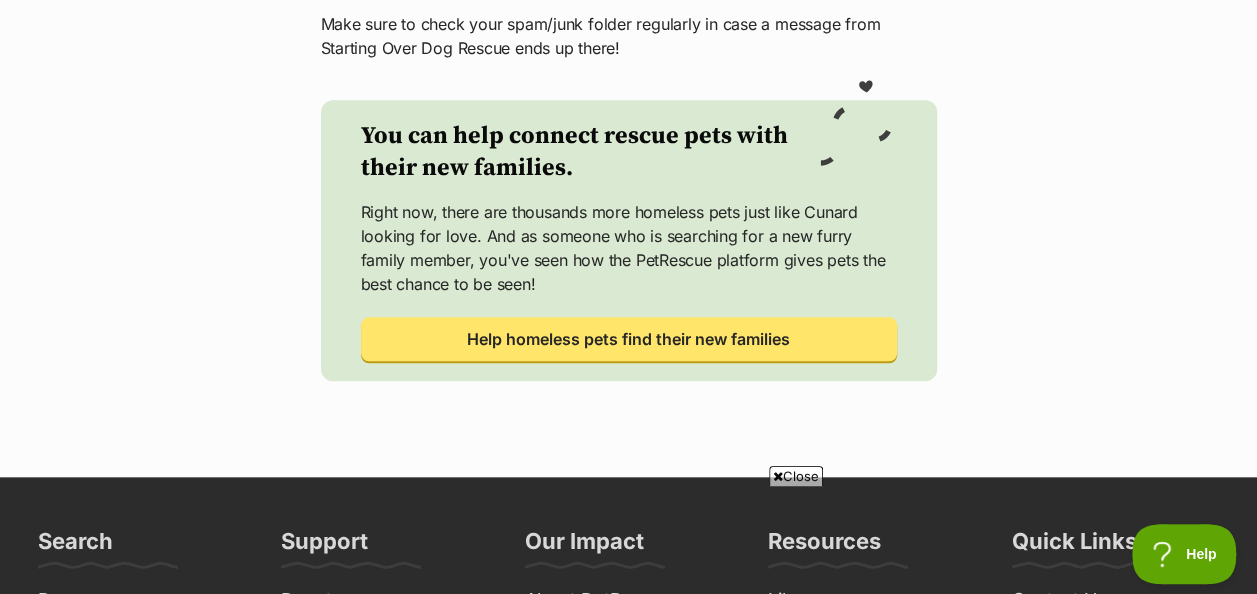 click on "Close" at bounding box center (796, 476) 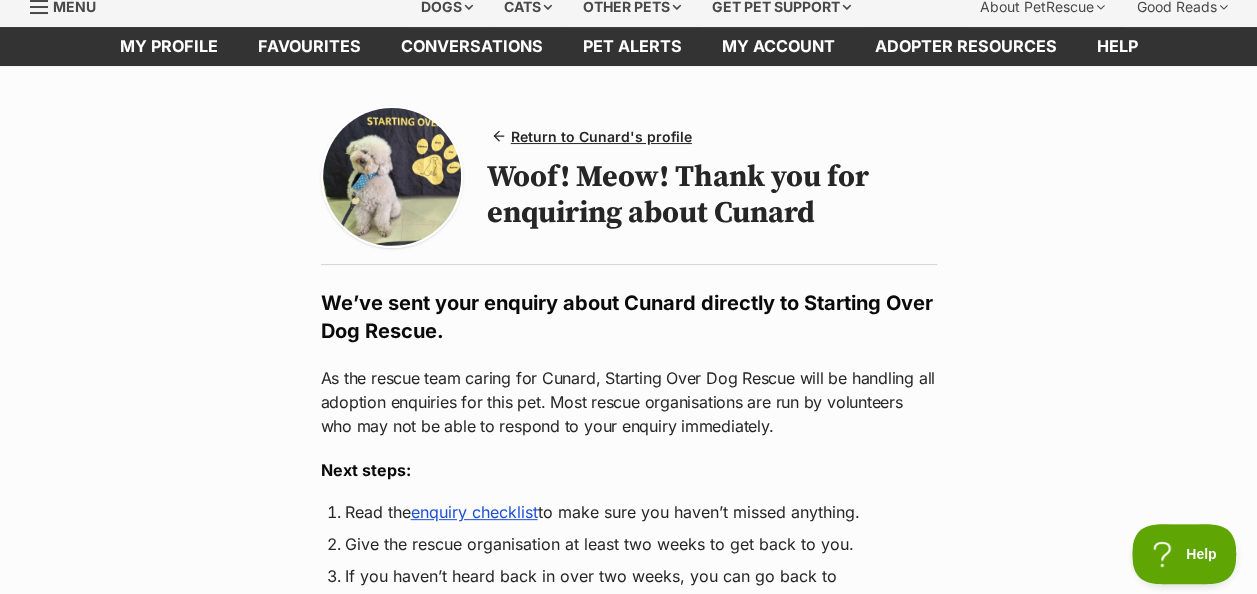 scroll, scrollTop: 0, scrollLeft: 0, axis: both 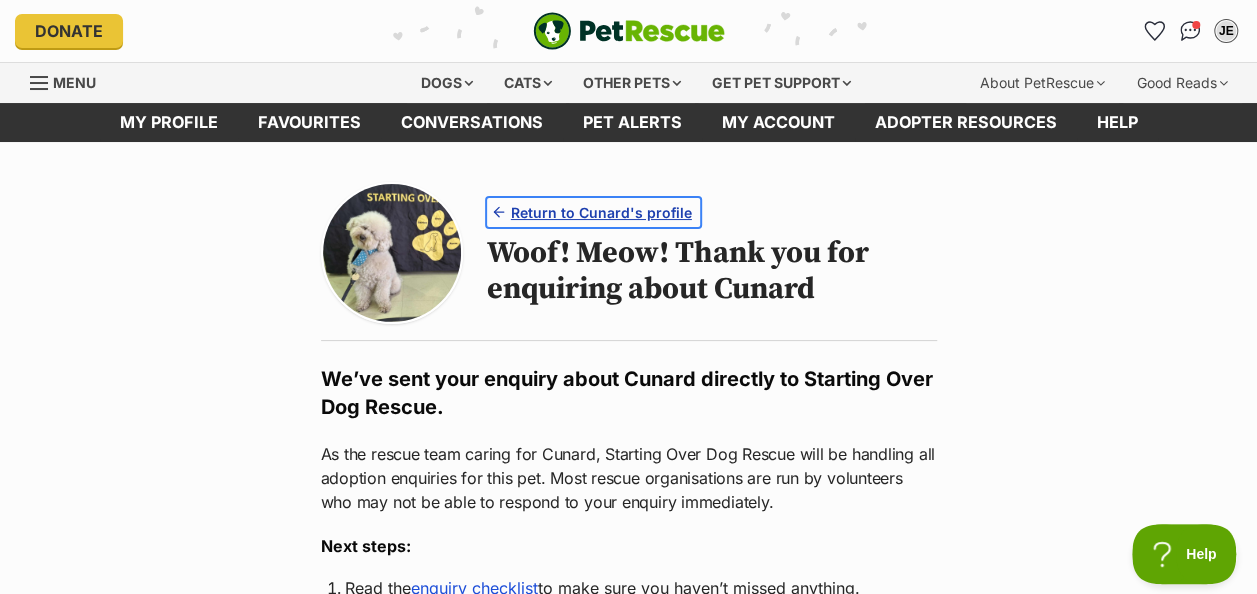 click on "Return to Cunard's profile" at bounding box center [601, 212] 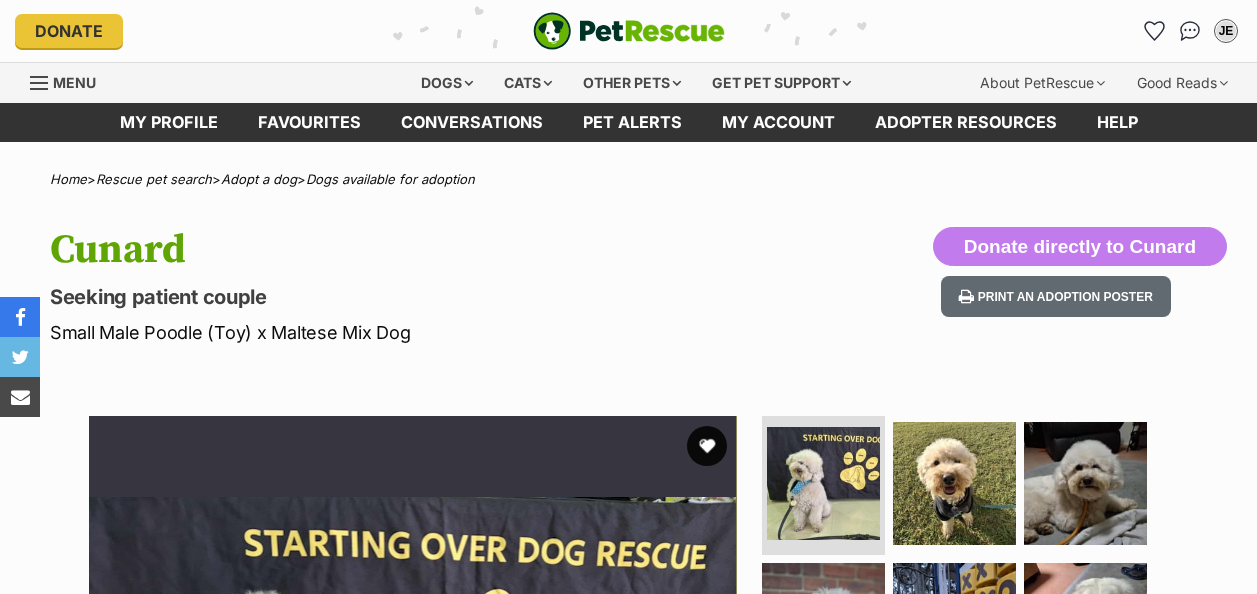 scroll, scrollTop: 0, scrollLeft: 0, axis: both 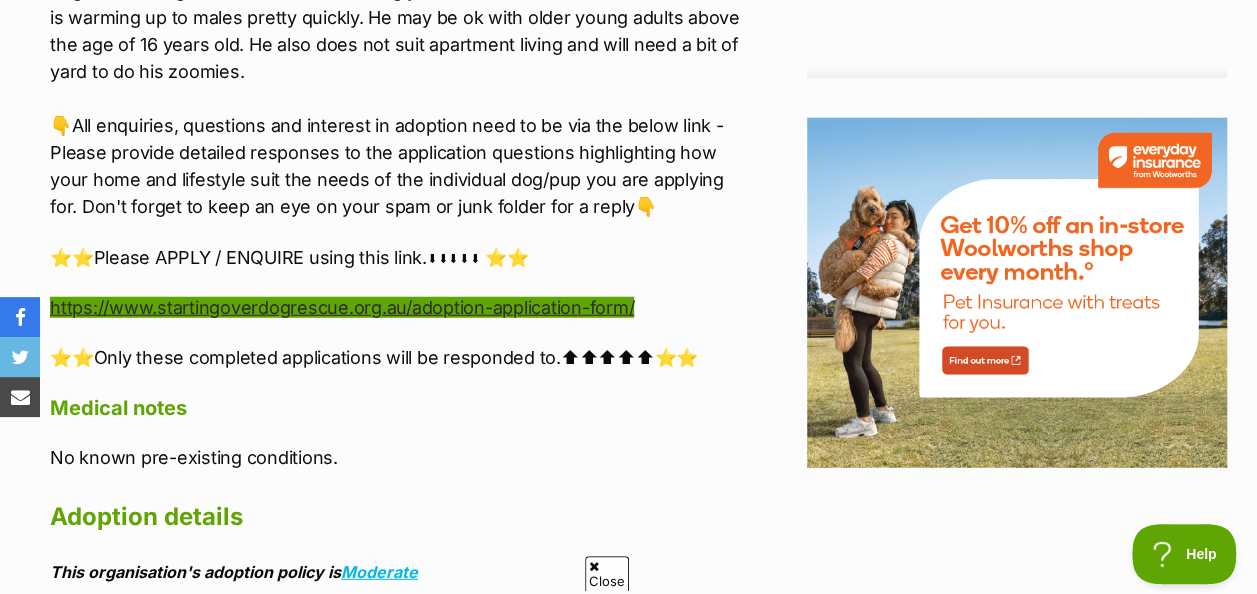 click on "https://www.startingoverdogrescue.org.au/adoption-application-form/" at bounding box center (342, 307) 